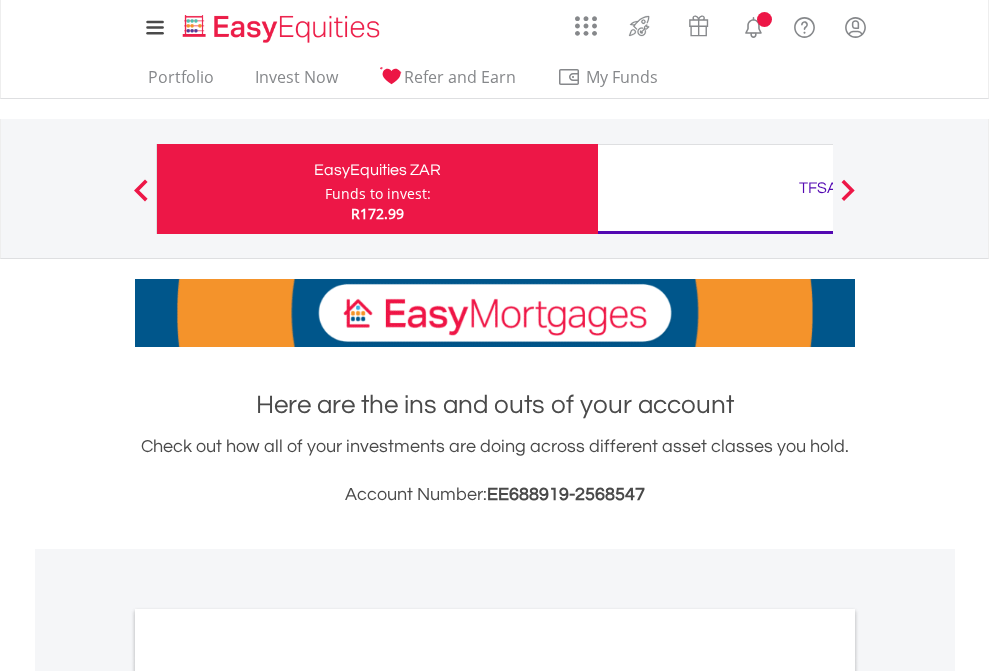 scroll, scrollTop: 0, scrollLeft: 0, axis: both 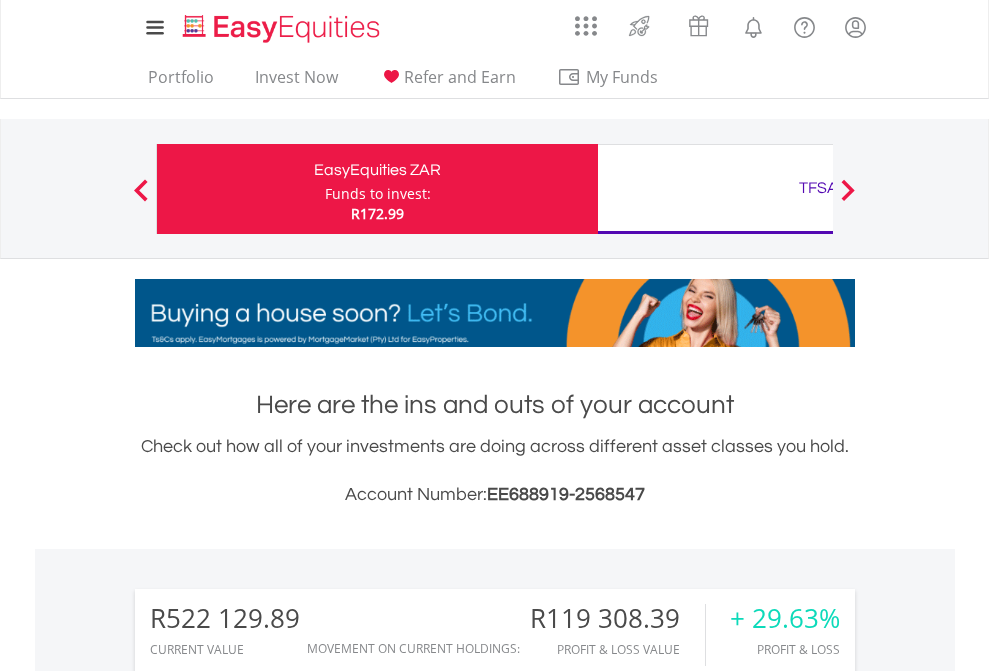 click on "Funds to invest:" at bounding box center (378, 194) 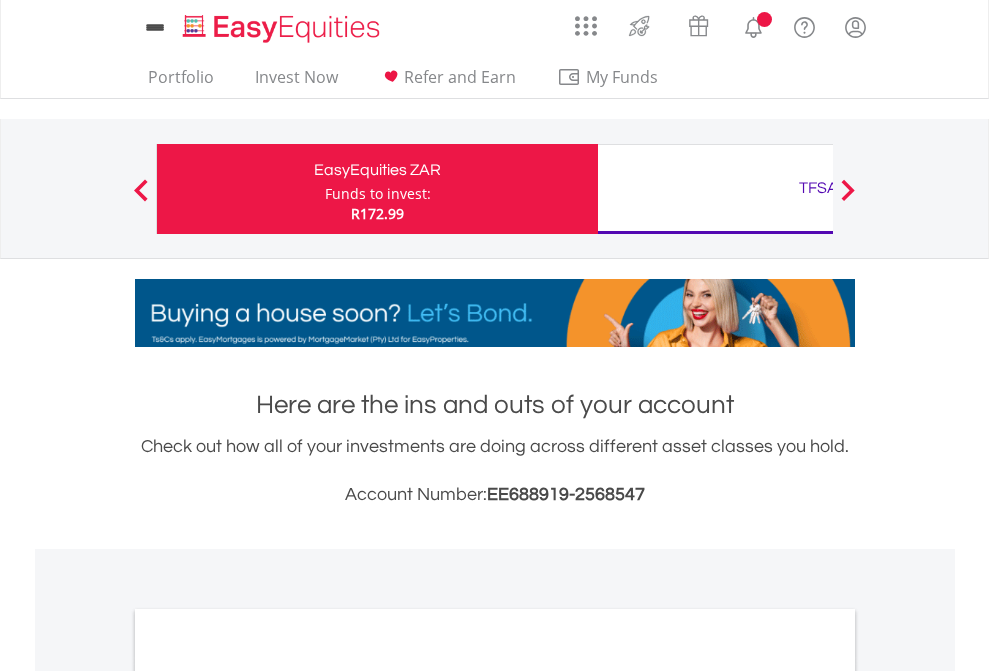 scroll, scrollTop: 0, scrollLeft: 0, axis: both 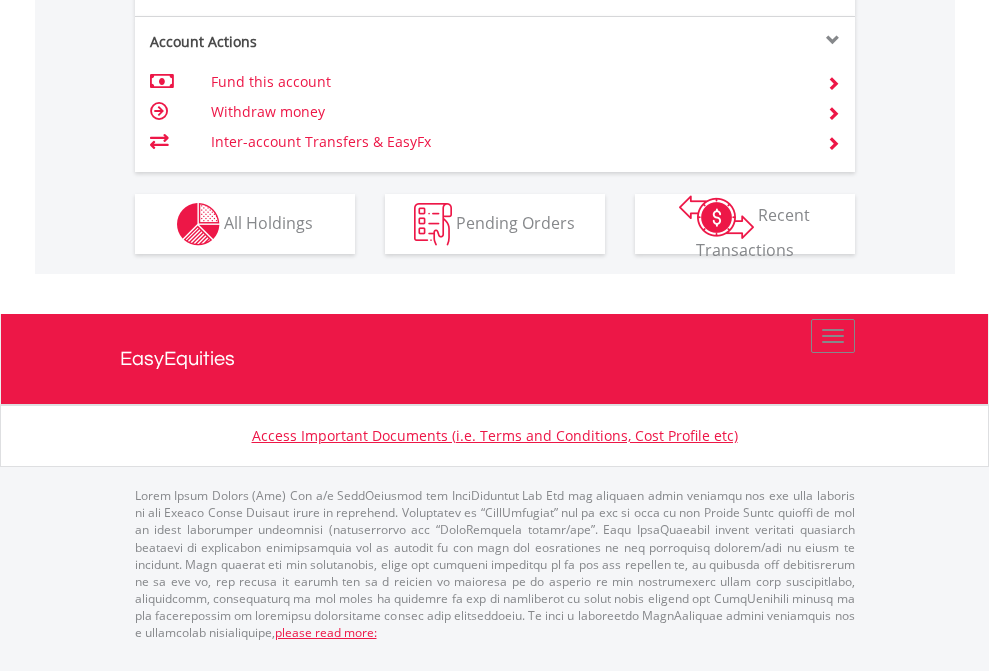 click on "Investment types" at bounding box center (706, -337) 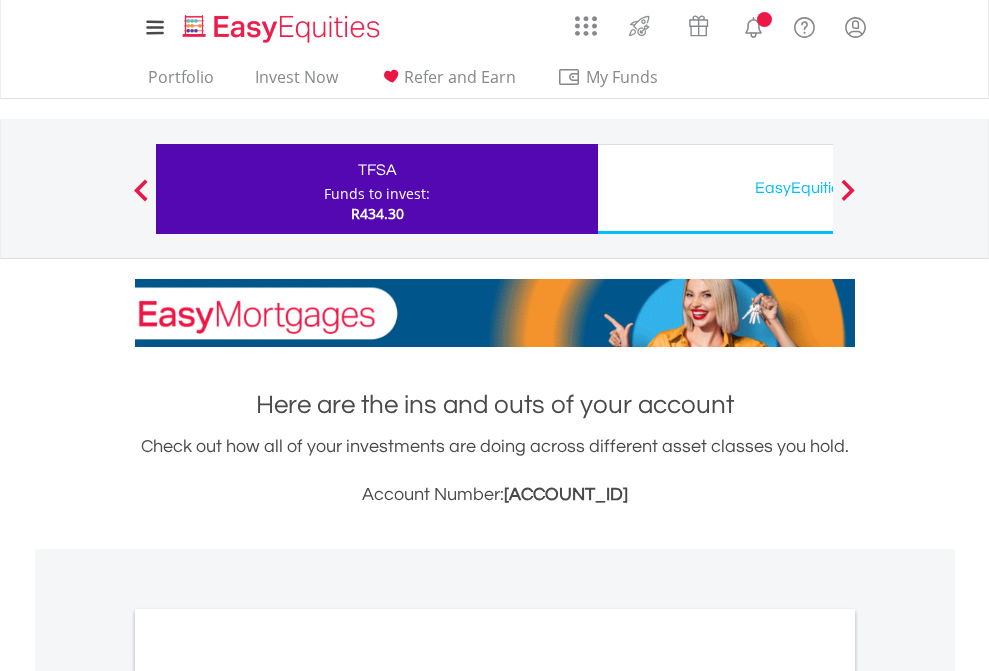 scroll, scrollTop: 0, scrollLeft: 0, axis: both 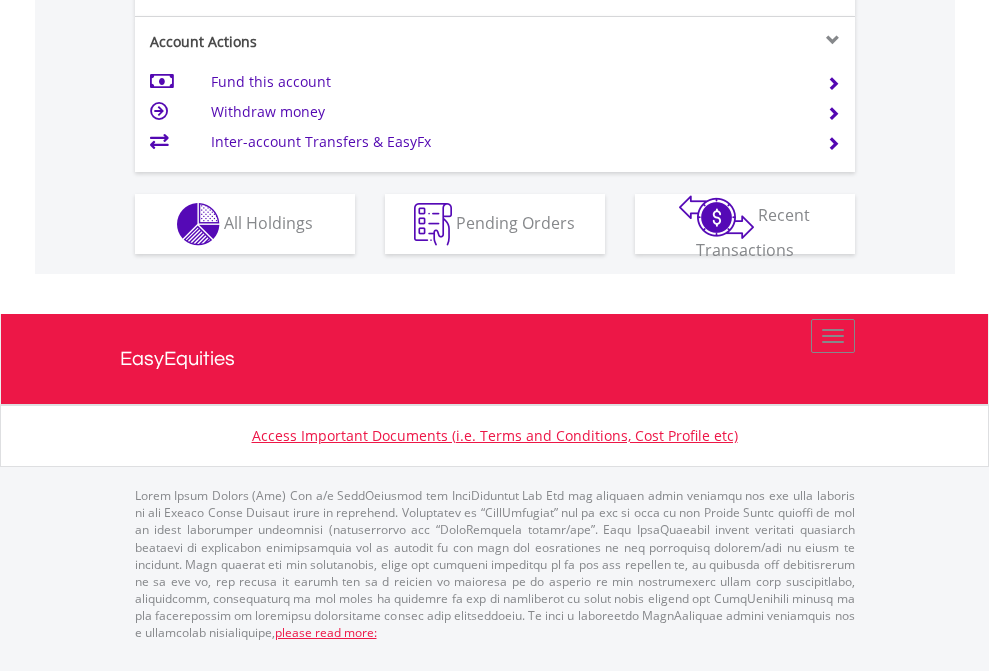 click on "Investment types" at bounding box center [706, -337] 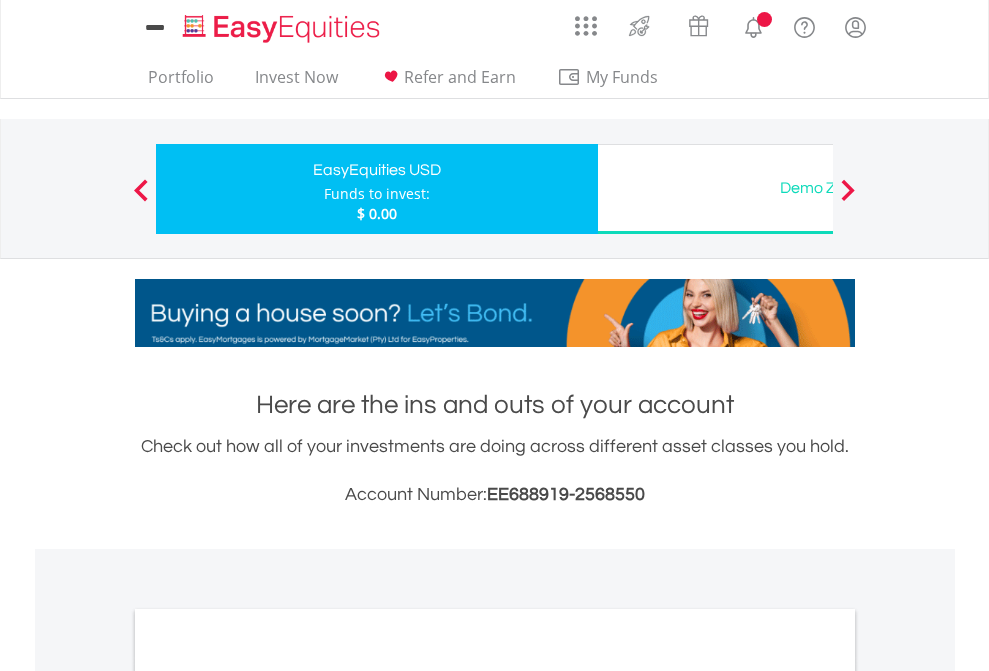 scroll, scrollTop: 0, scrollLeft: 0, axis: both 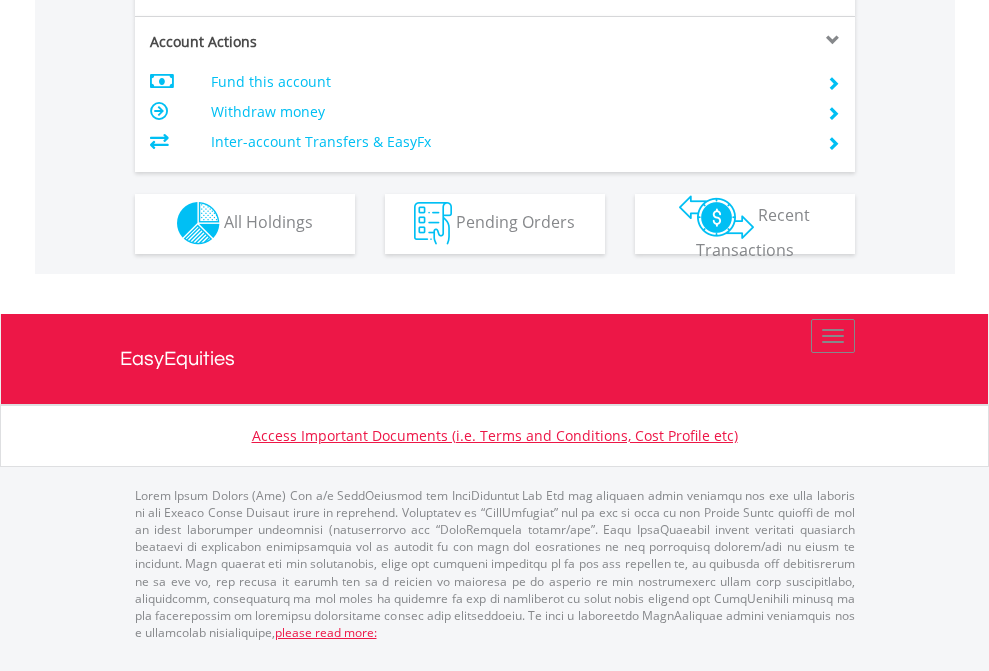 click on "Investment types" at bounding box center (706, -353) 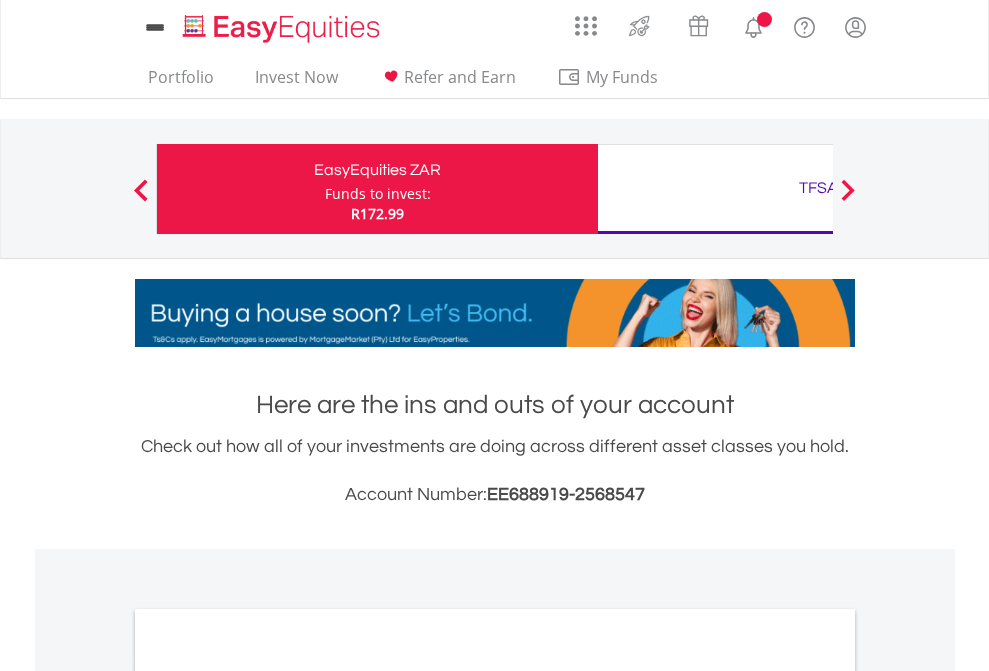click on "All Holdings" at bounding box center (268, 1096) 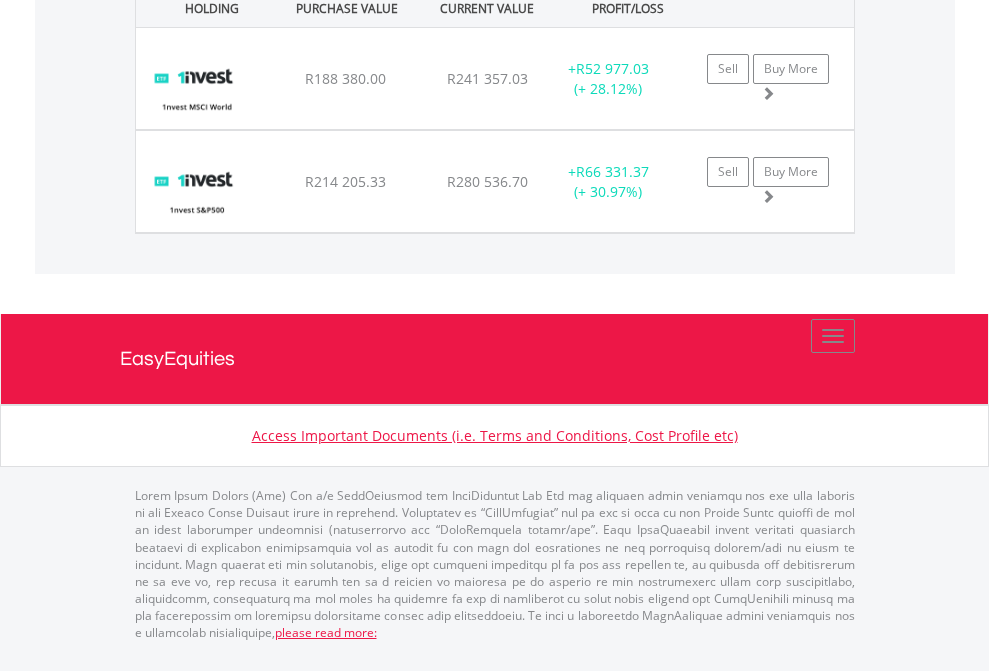 scroll, scrollTop: 2305, scrollLeft: 0, axis: vertical 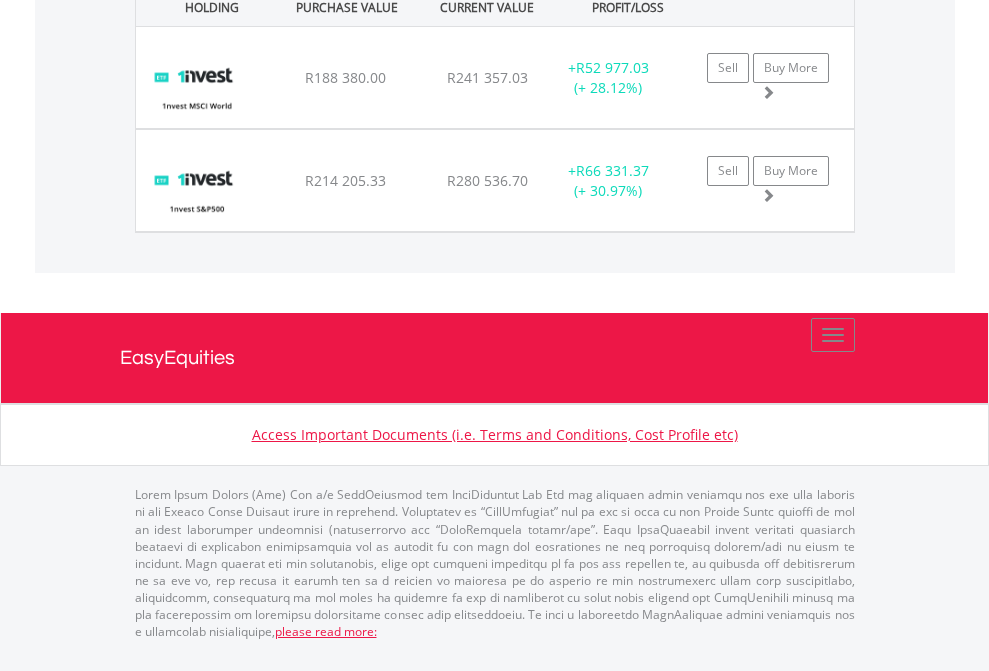 click on "TFSA" at bounding box center [818, -1522] 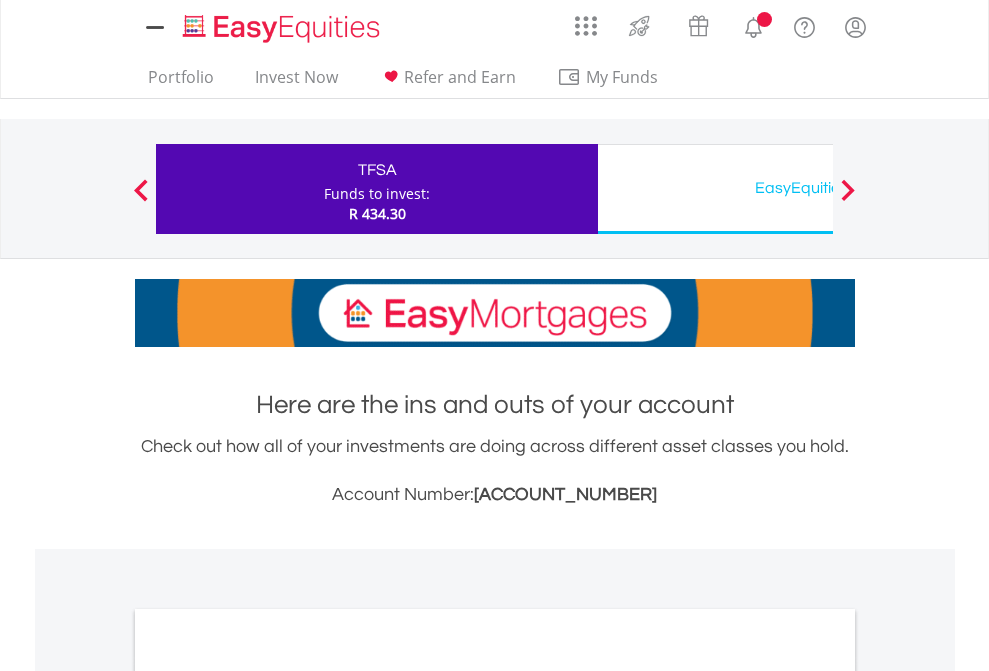 scroll, scrollTop: 0, scrollLeft: 0, axis: both 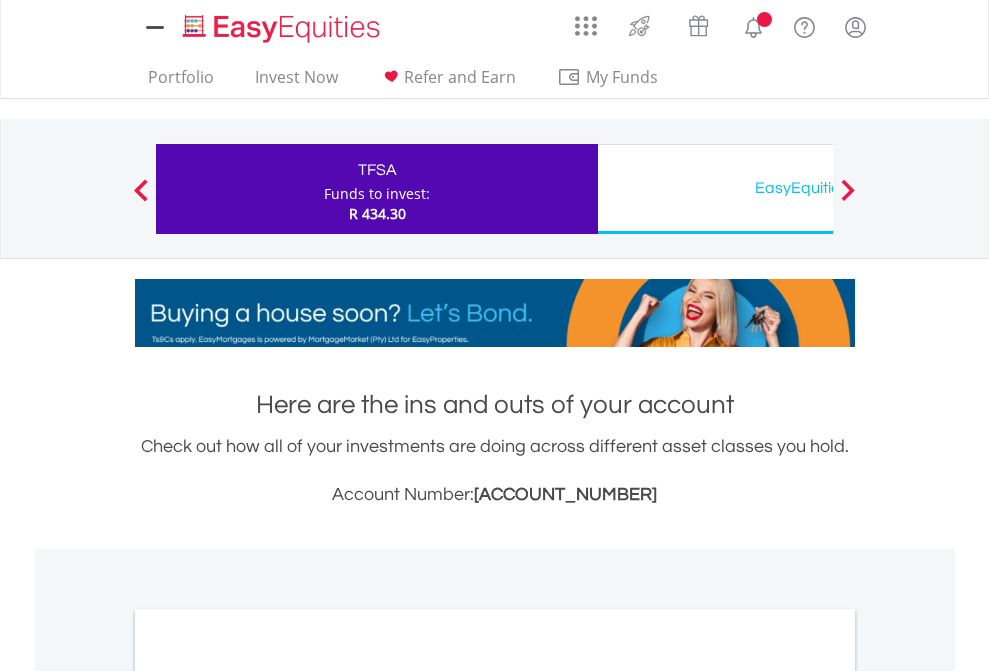 click on "All Holdings" at bounding box center [268, 1096] 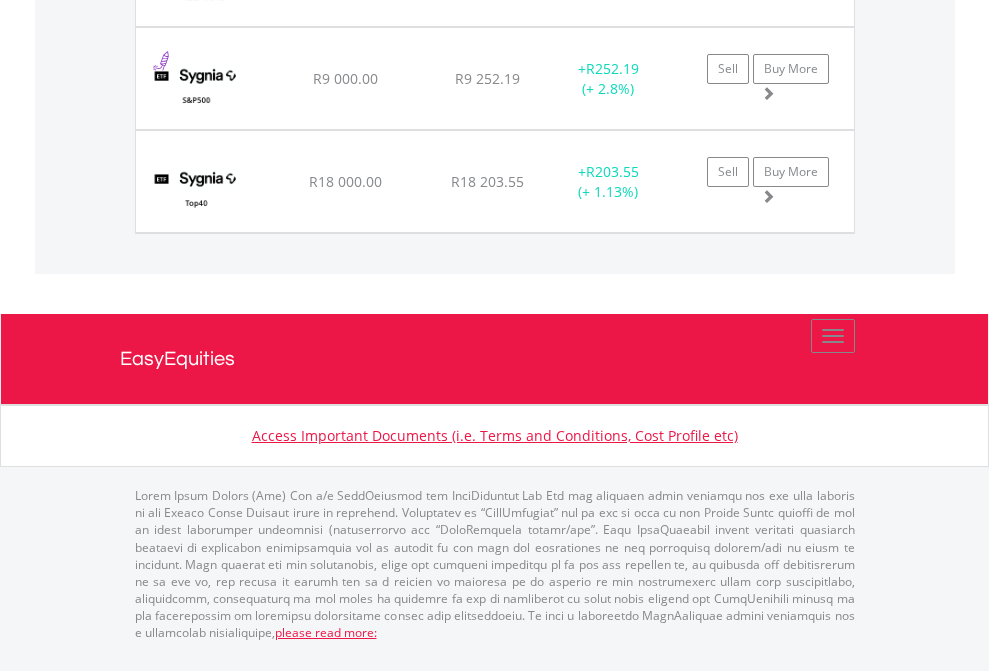 scroll, scrollTop: 2225, scrollLeft: 0, axis: vertical 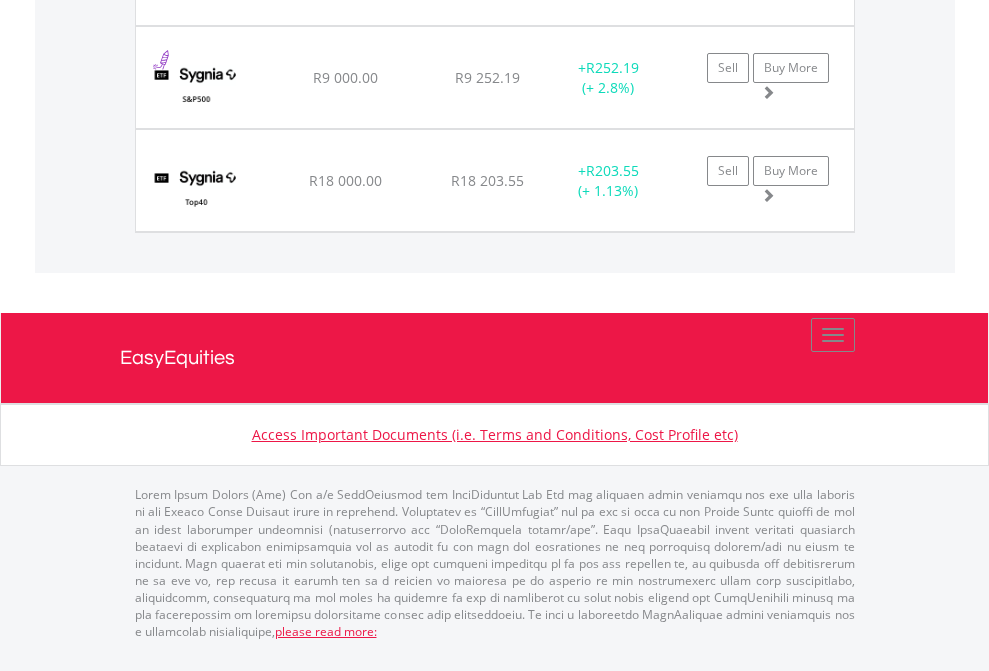 click on "EasyEquities USD" at bounding box center [818, -1545] 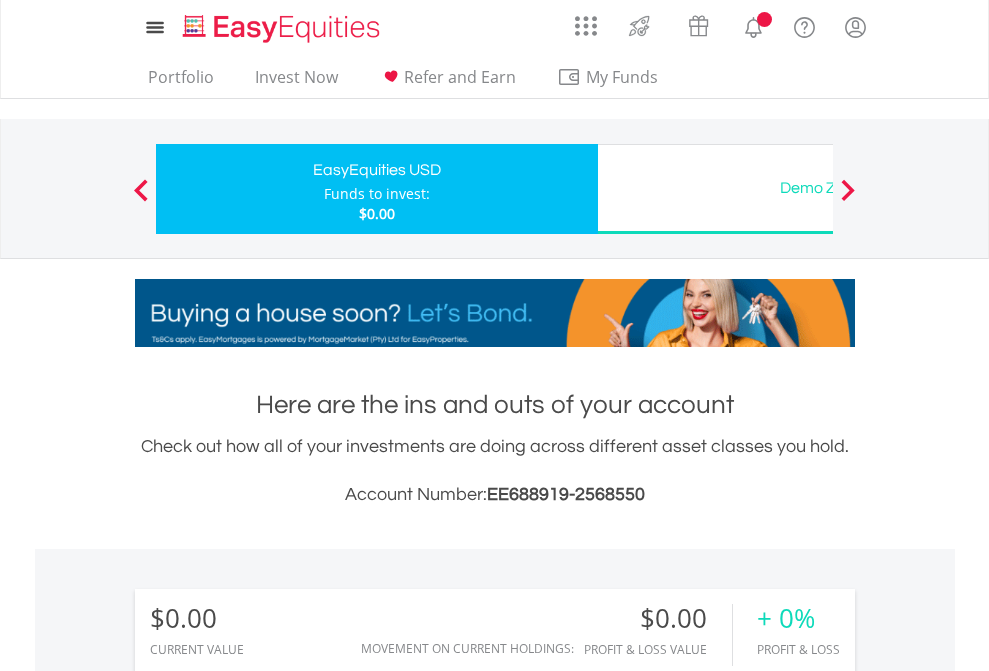 scroll, scrollTop: 0, scrollLeft: 0, axis: both 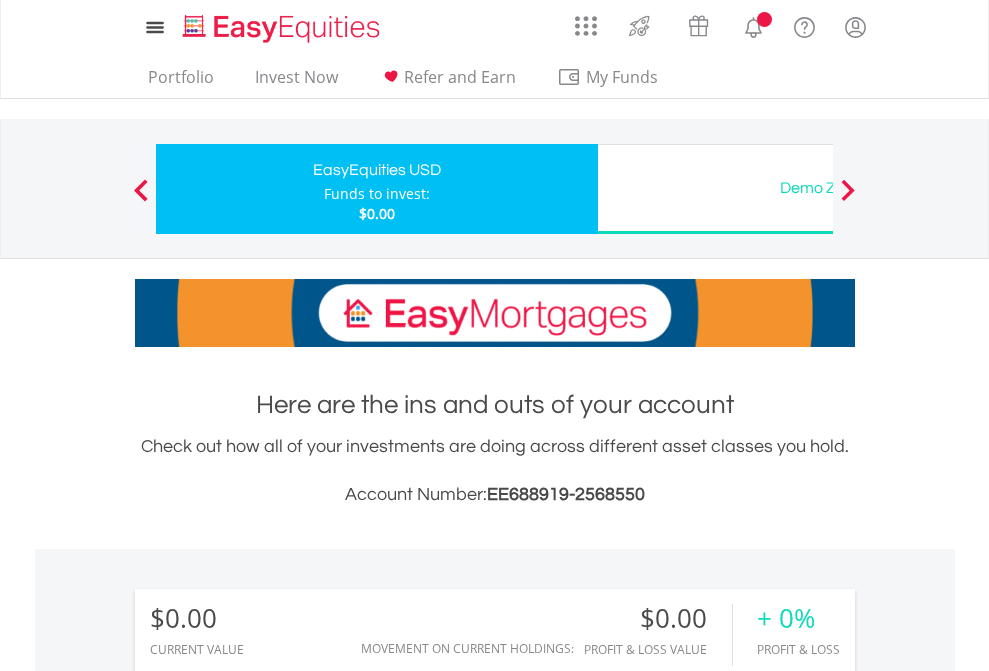 click on "All Holdings" at bounding box center [268, 1442] 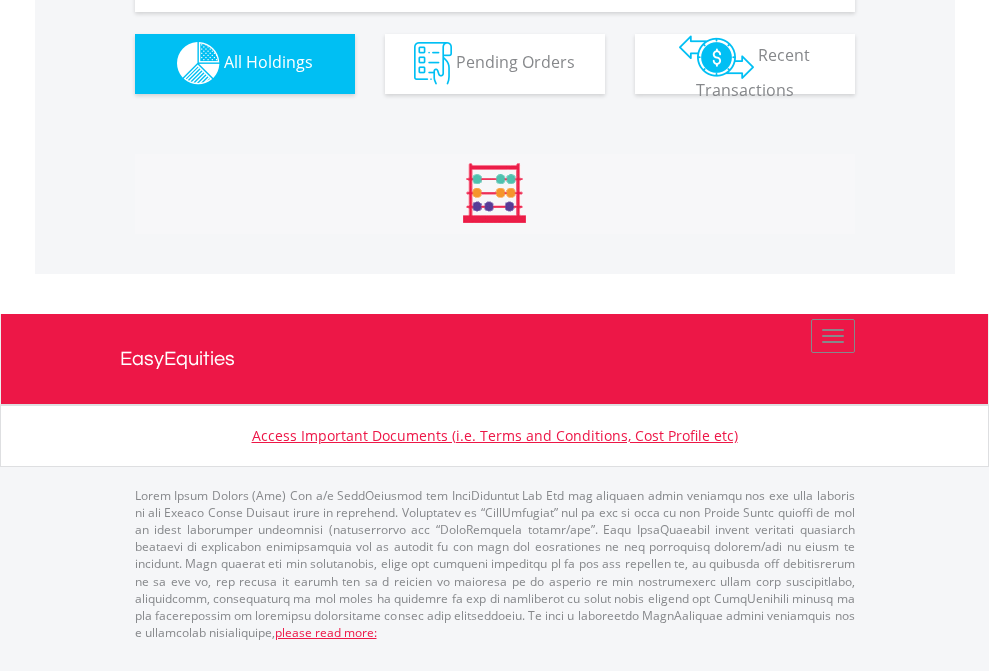 scroll, scrollTop: 1980, scrollLeft: 0, axis: vertical 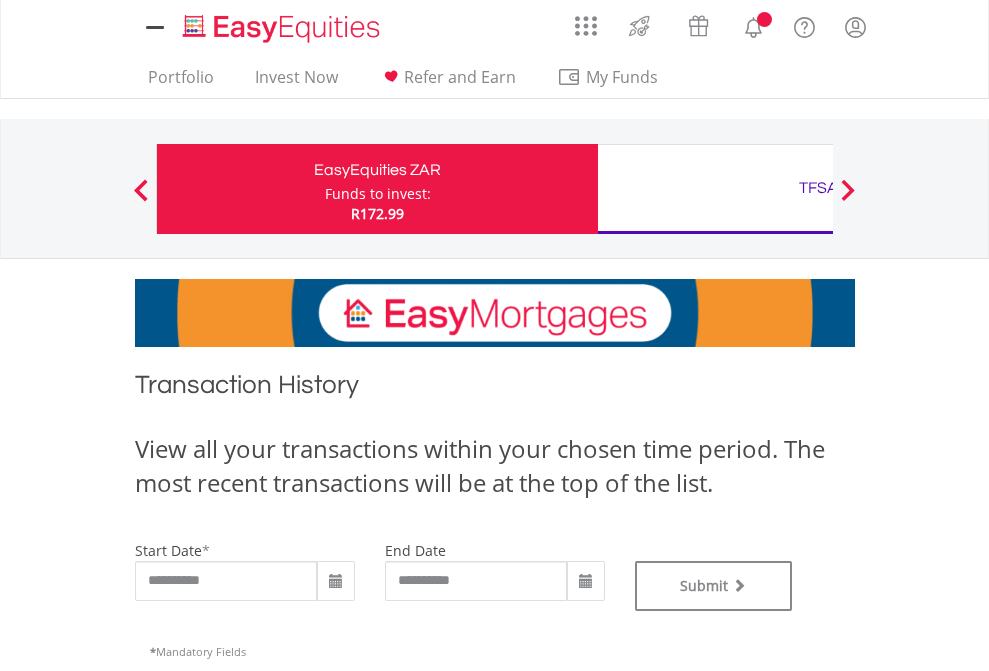 type on "**********" 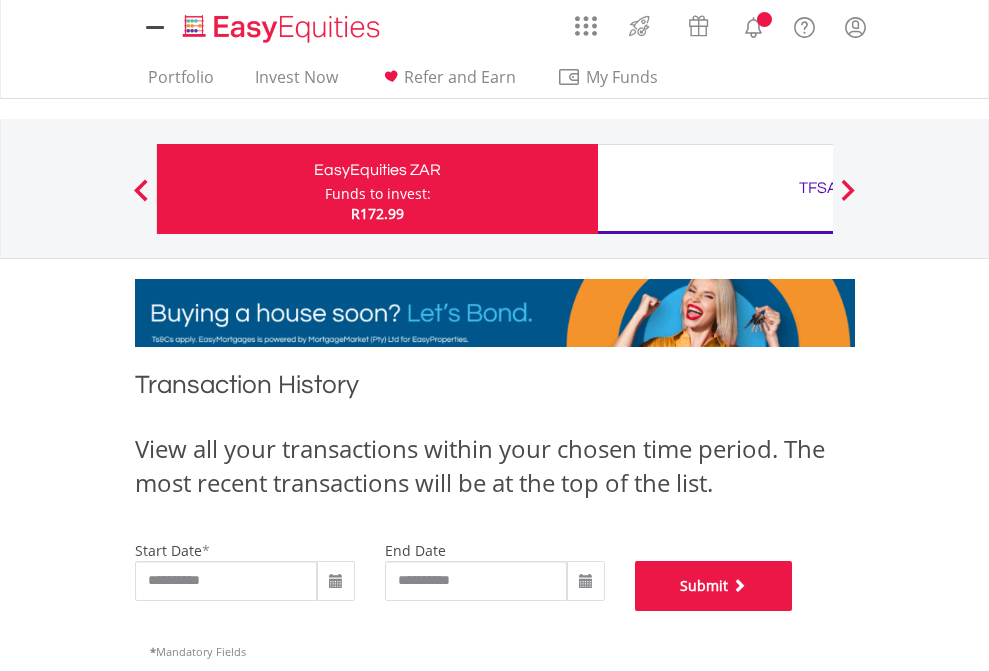 click on "Submit" at bounding box center [714, 586] 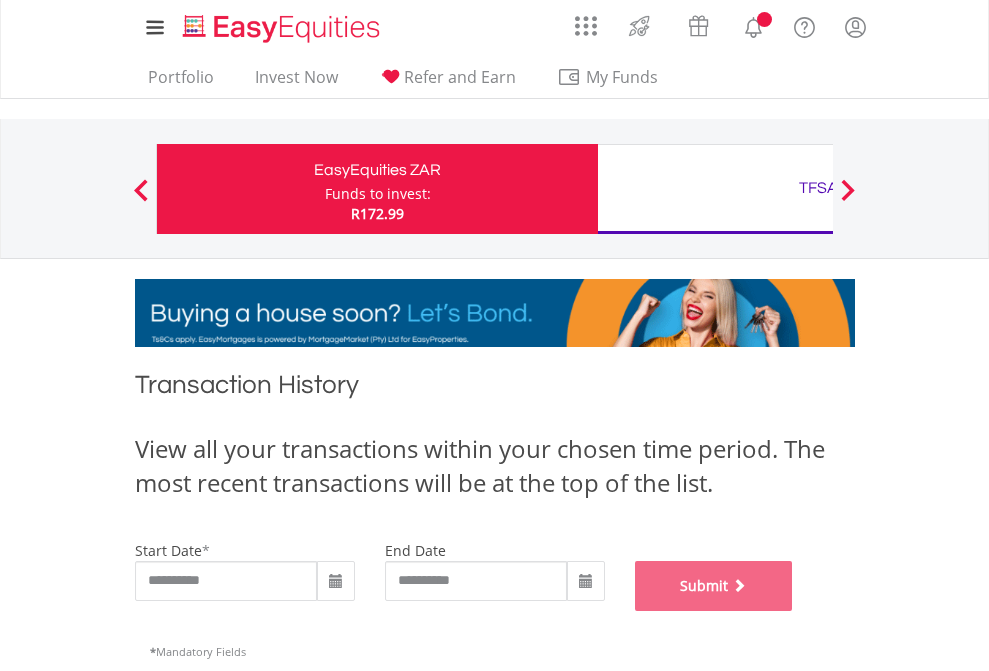 scroll, scrollTop: 811, scrollLeft: 0, axis: vertical 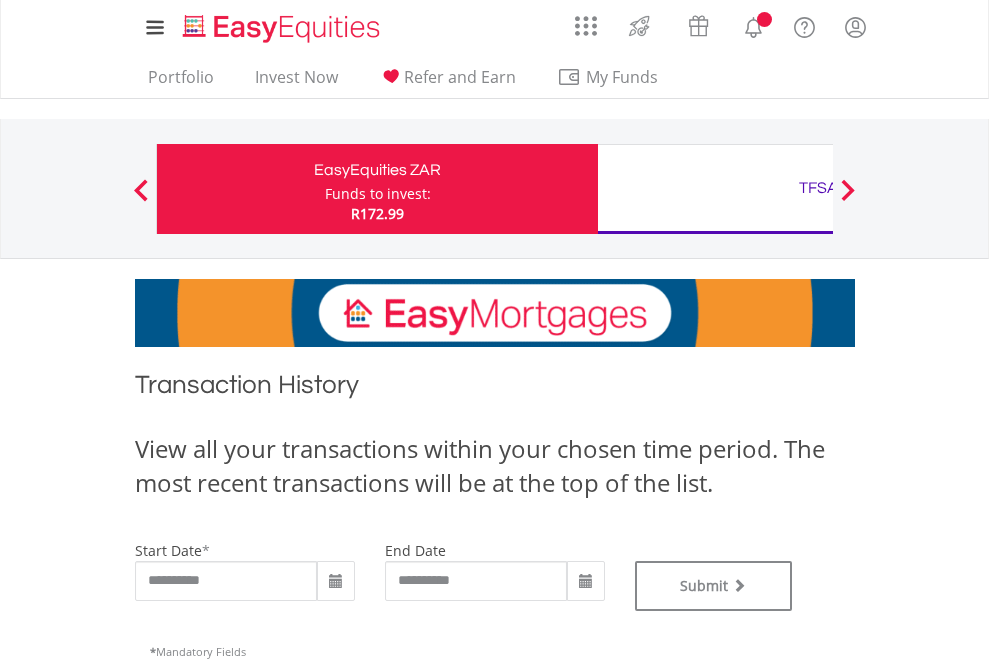 click on "TFSA" at bounding box center (818, 188) 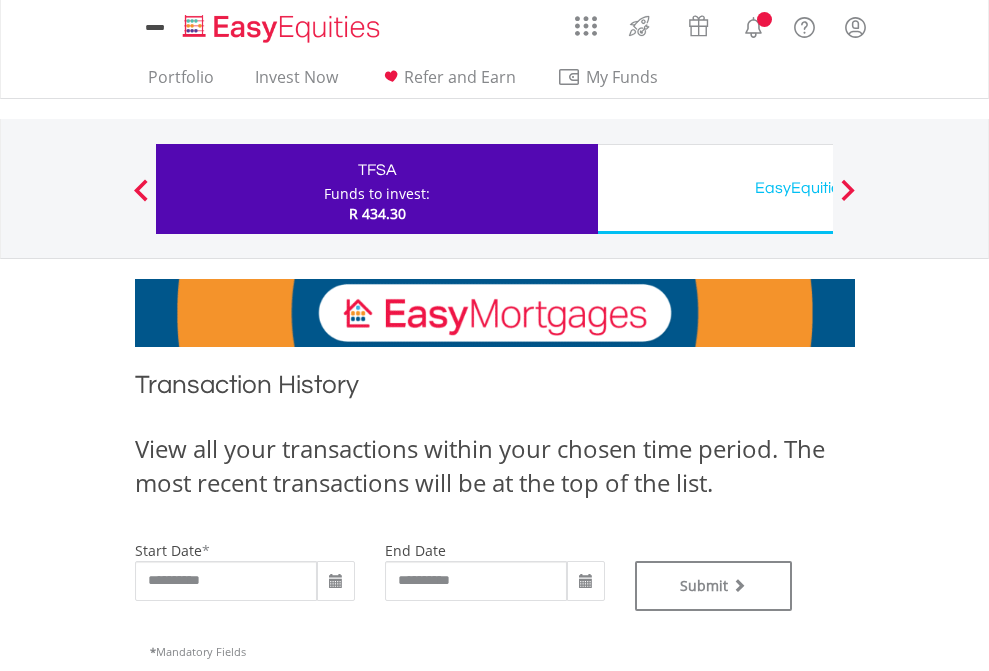 scroll, scrollTop: 0, scrollLeft: 0, axis: both 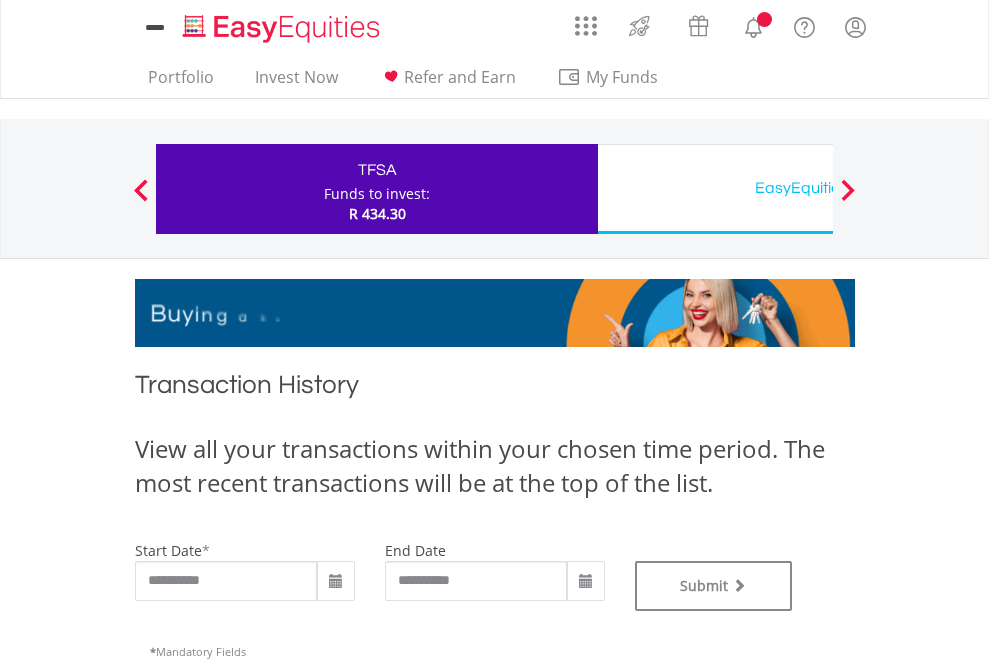 type on "**********" 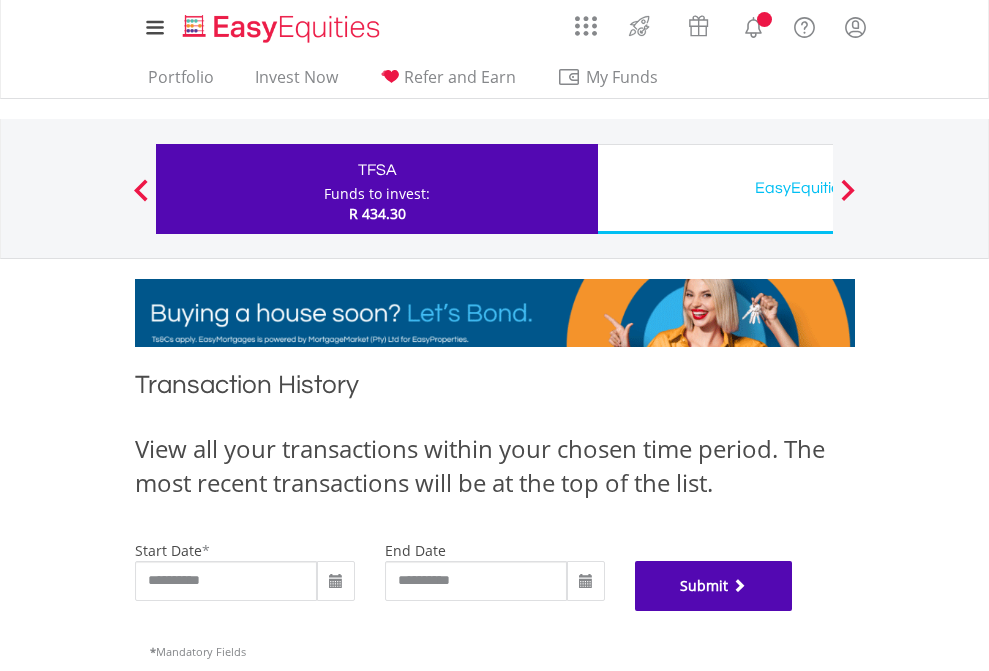 click on "Submit" at bounding box center [714, 586] 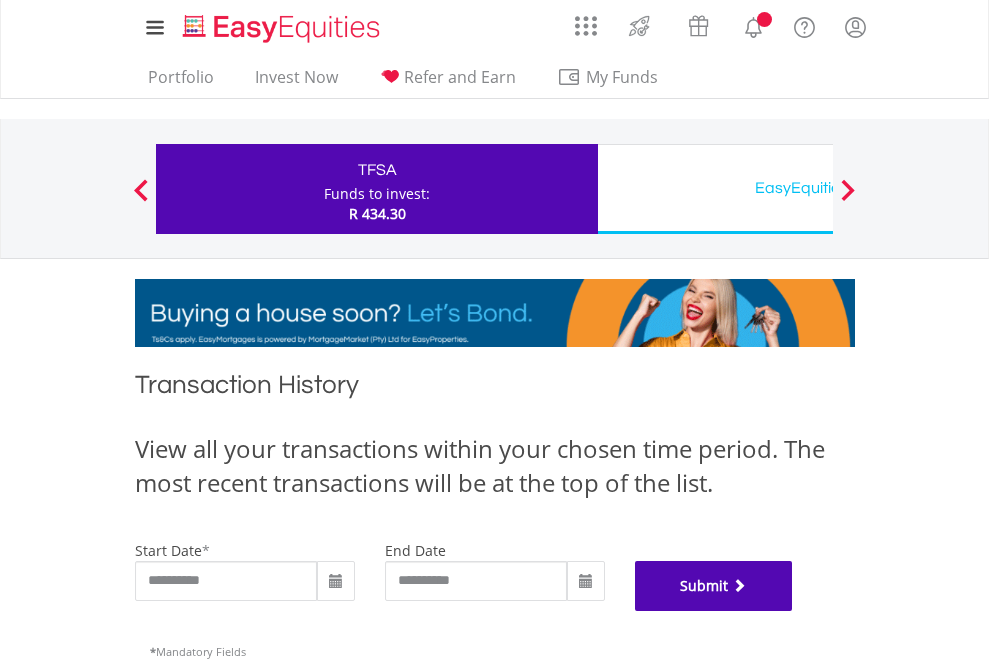 scroll, scrollTop: 811, scrollLeft: 0, axis: vertical 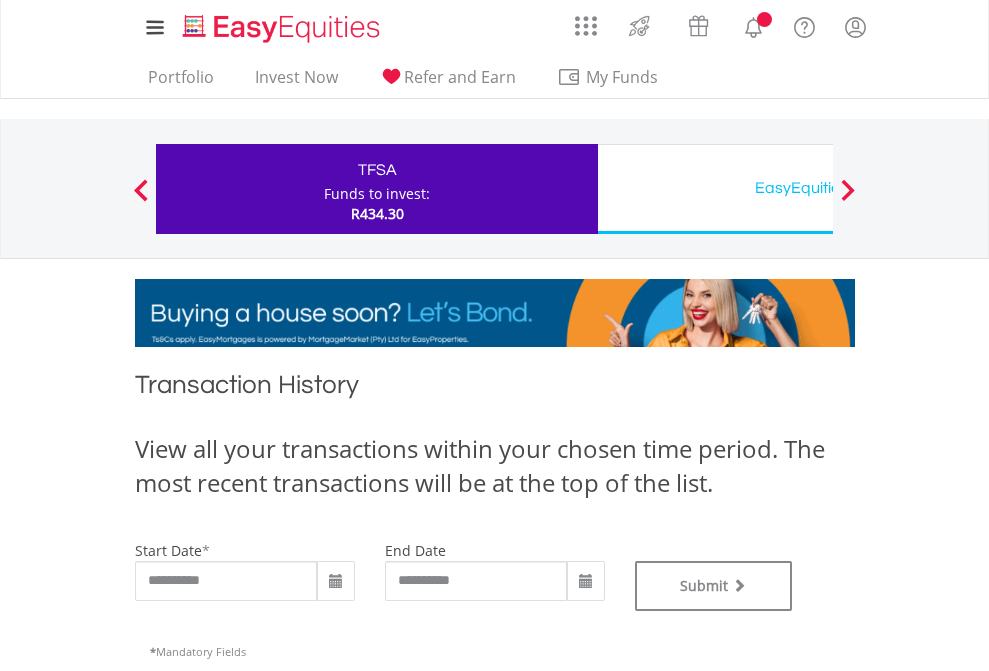 click on "EasyEquities USD" at bounding box center [818, 188] 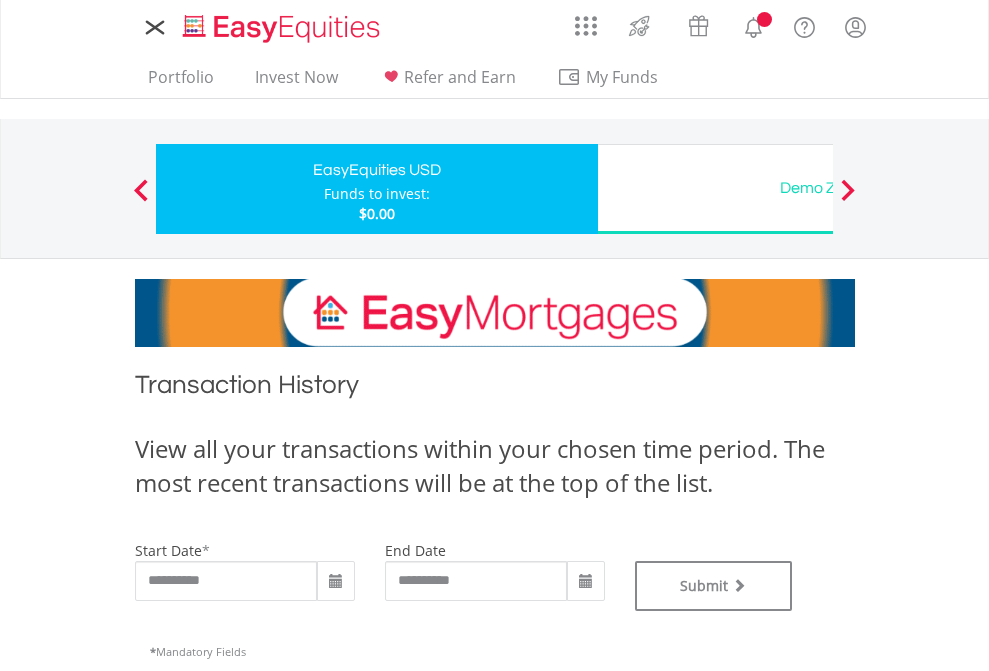 scroll, scrollTop: 0, scrollLeft: 0, axis: both 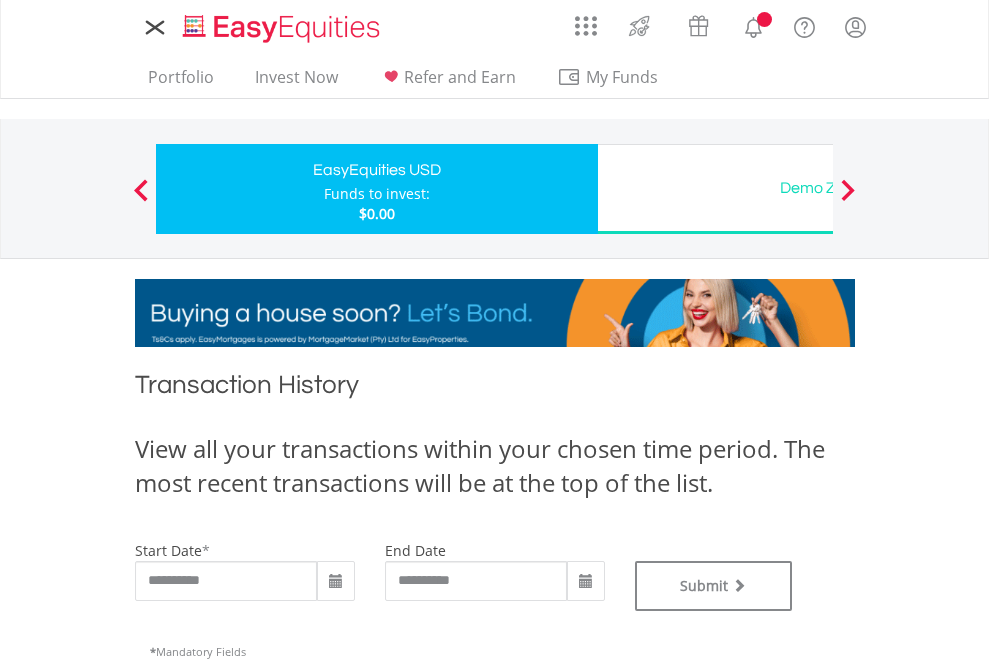 type on "**********" 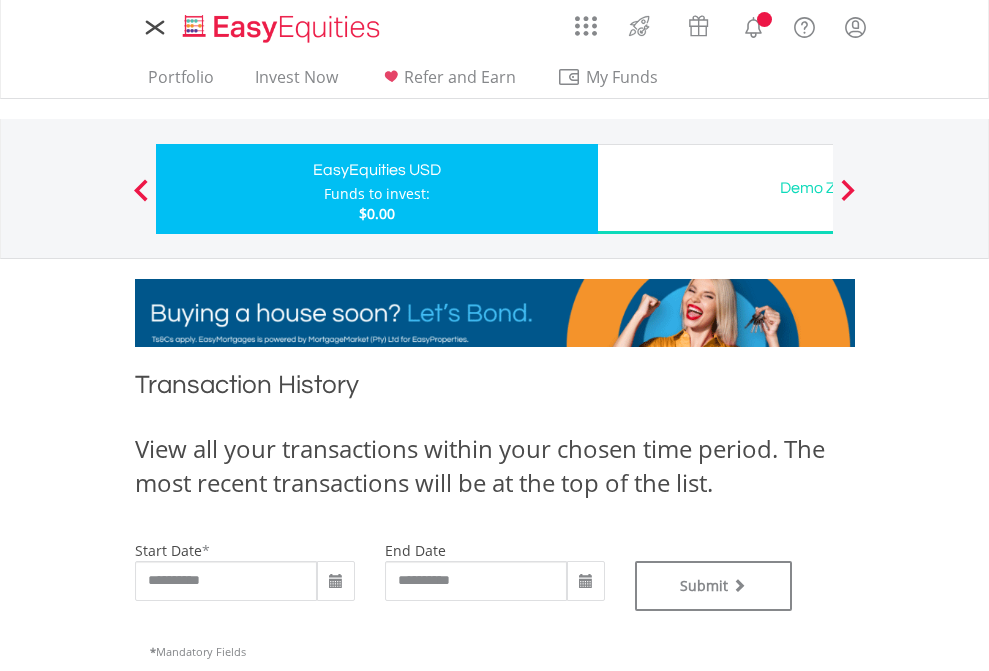 type on "**********" 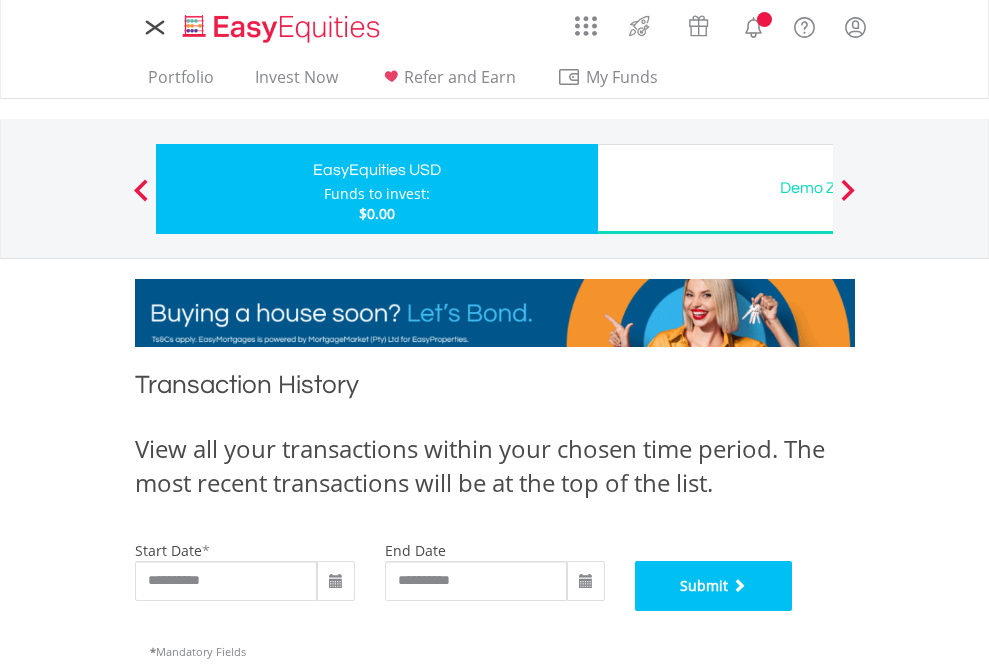 click on "Submit" at bounding box center (714, 586) 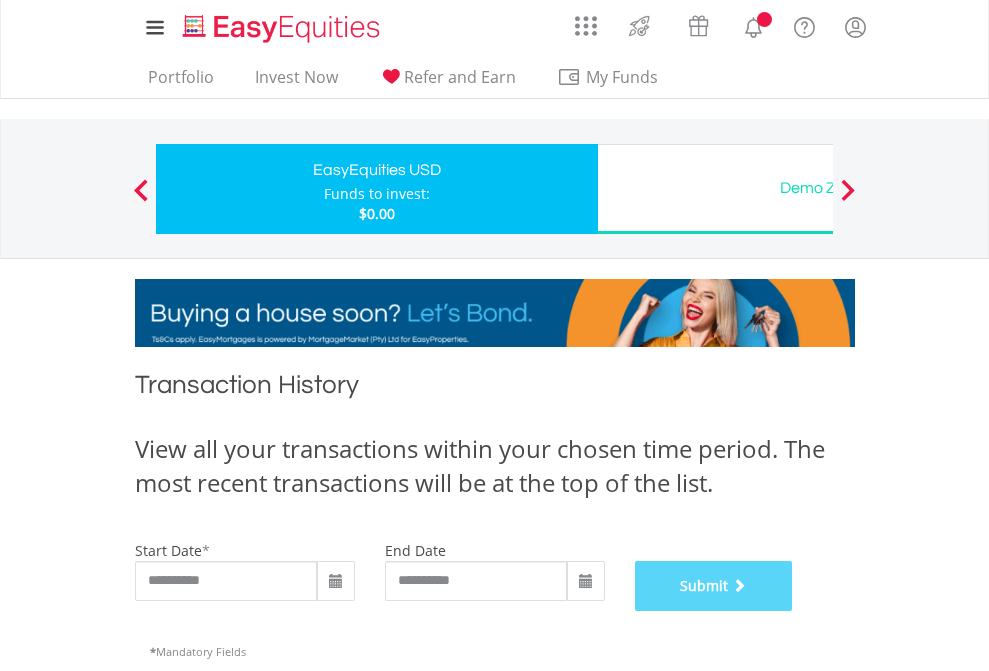 scroll, scrollTop: 811, scrollLeft: 0, axis: vertical 